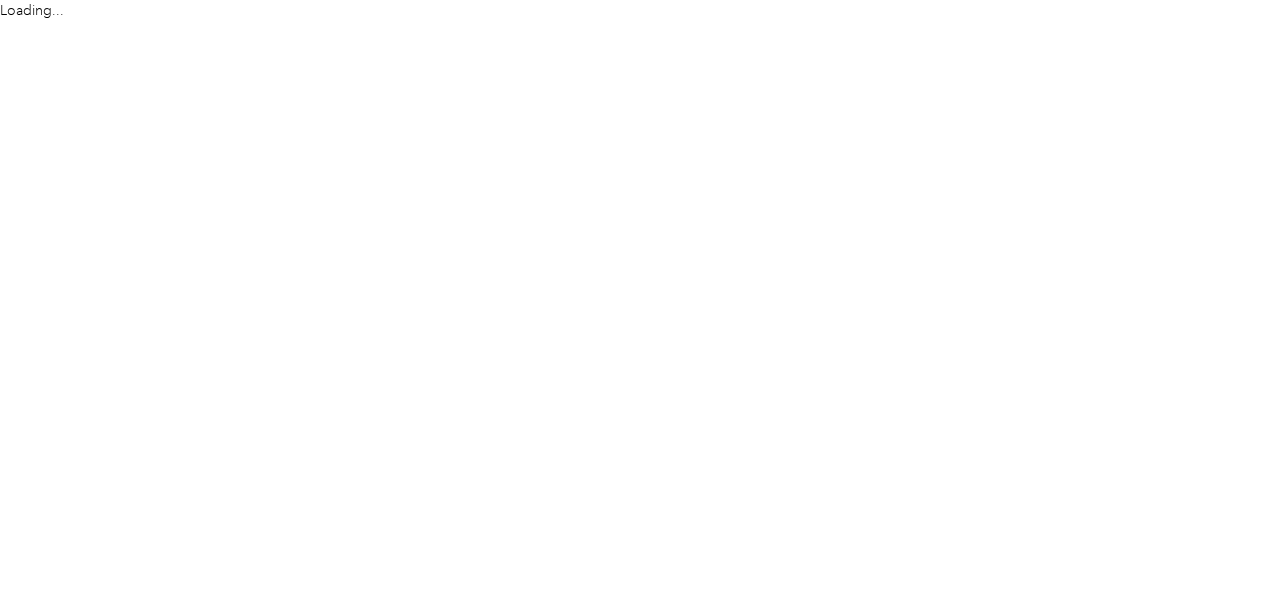 scroll, scrollTop: 0, scrollLeft: 0, axis: both 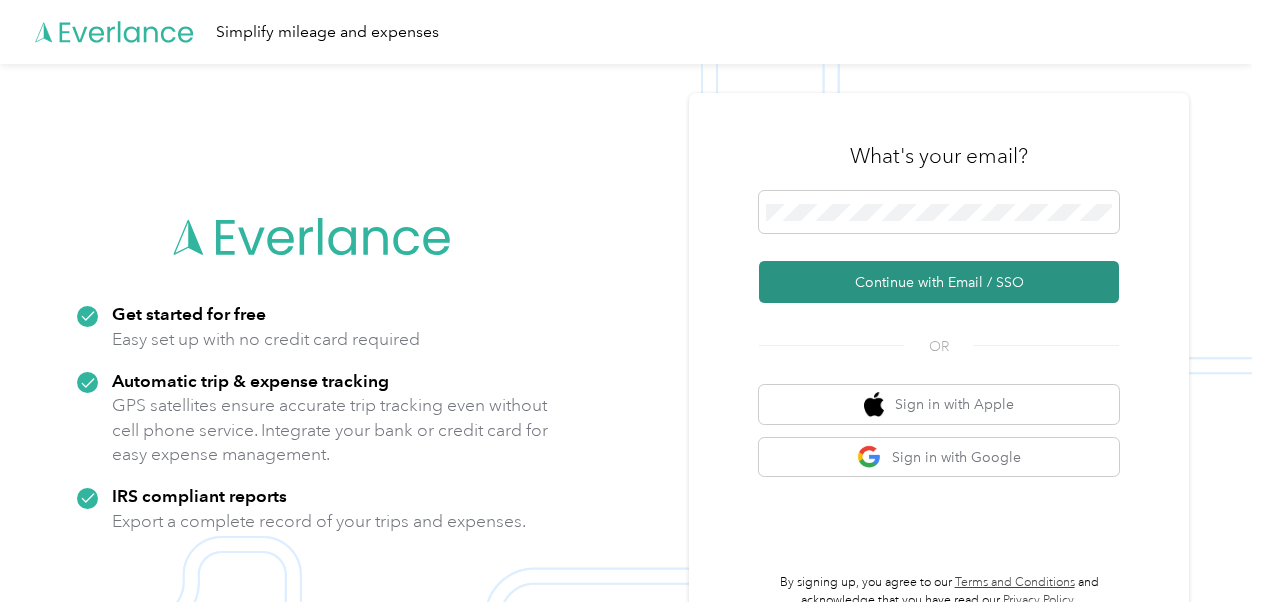 click on "Continue with Email / SSO" at bounding box center (939, 282) 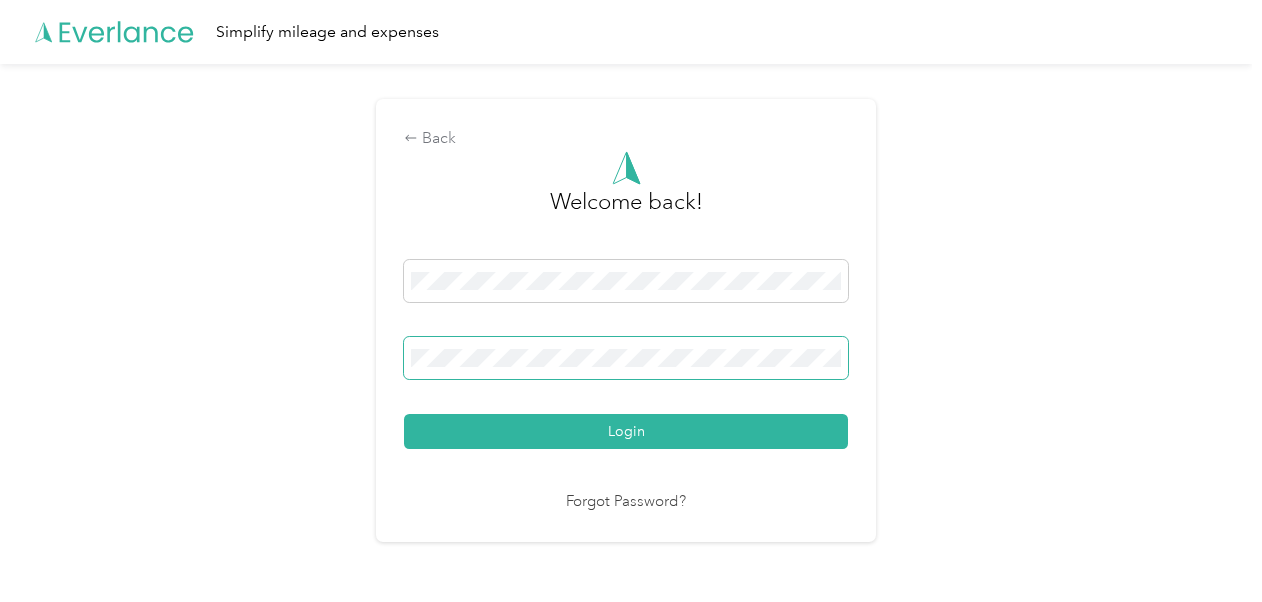 click at bounding box center (626, 358) 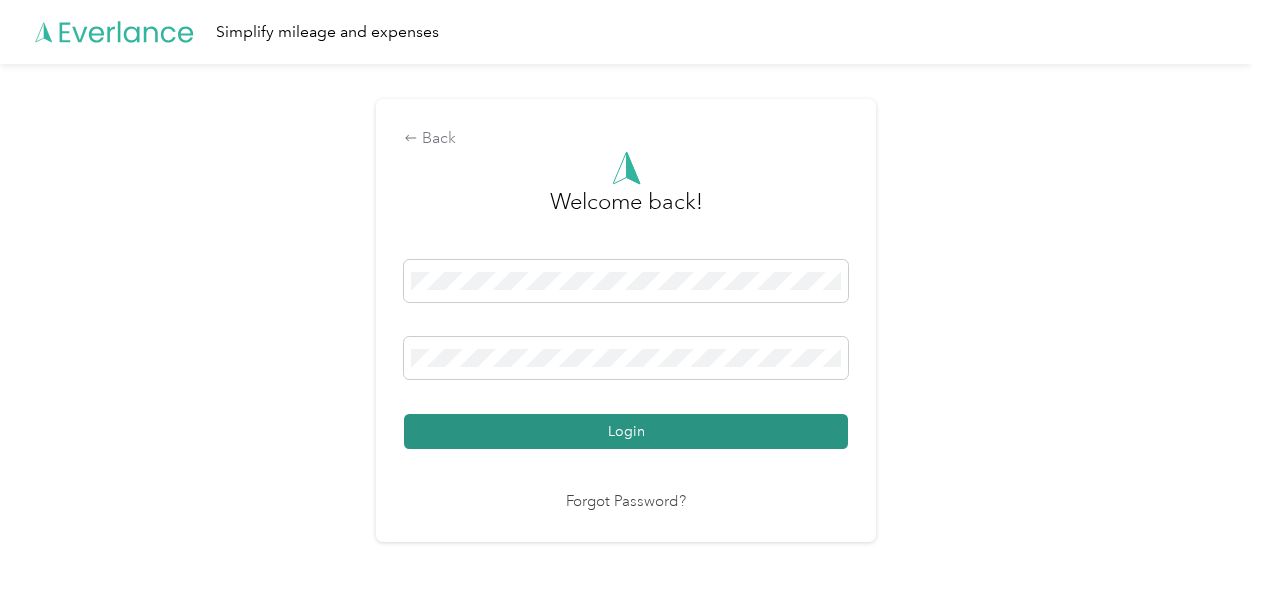 click on "Login" at bounding box center [626, 431] 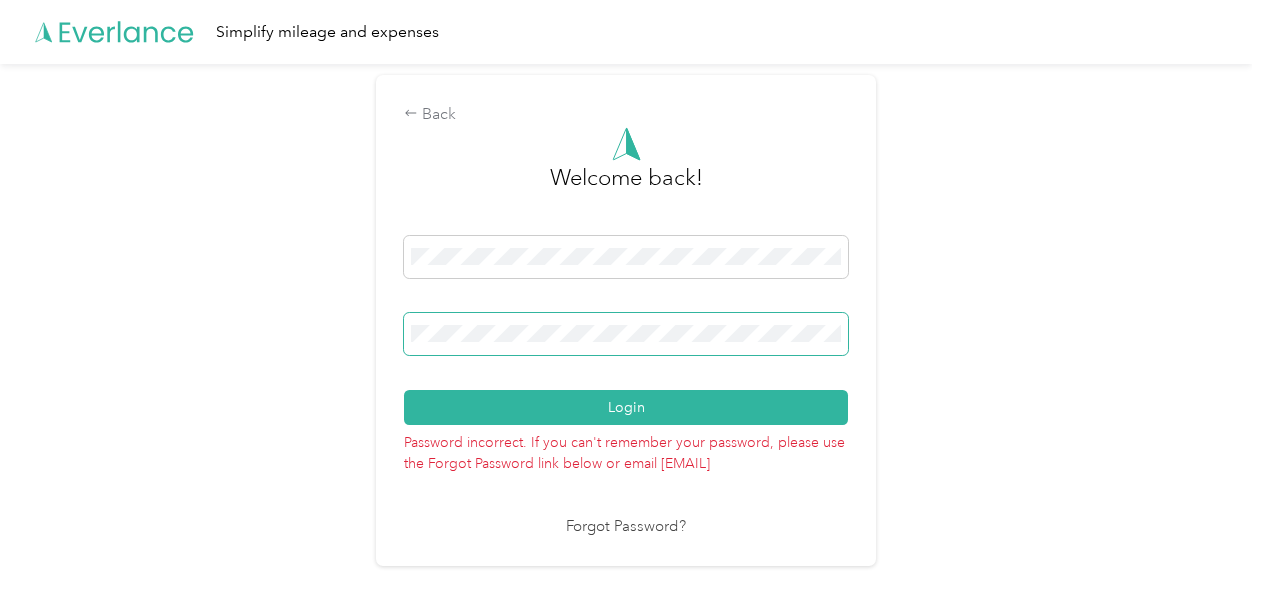 click at bounding box center [626, 334] 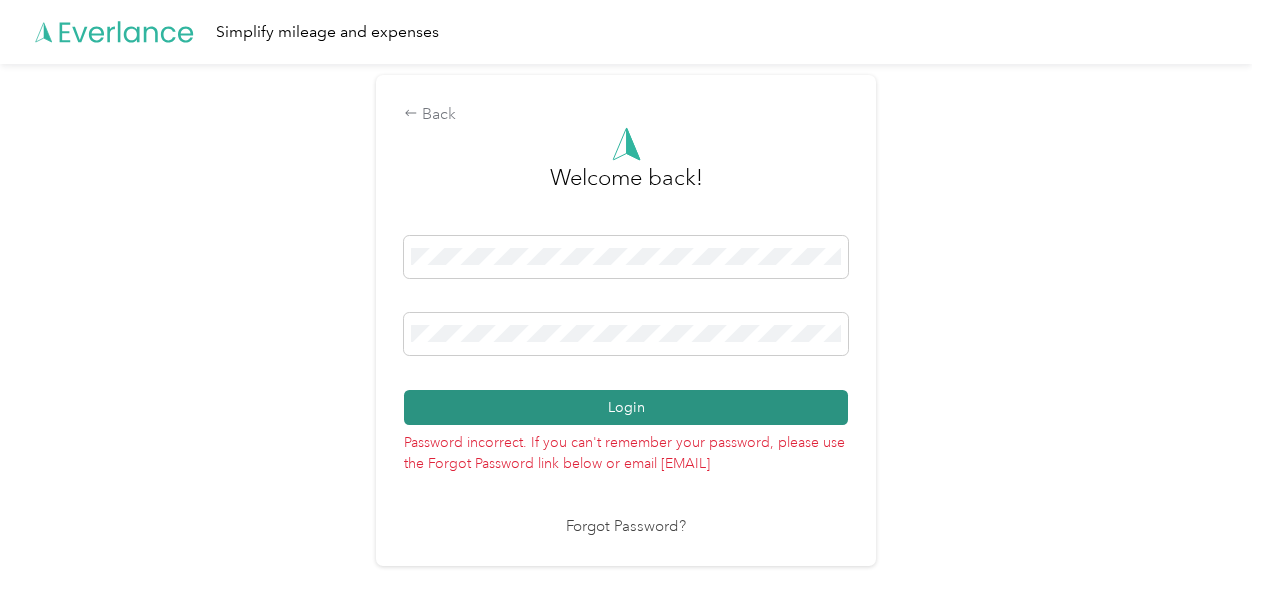 click on "Login" at bounding box center [626, 407] 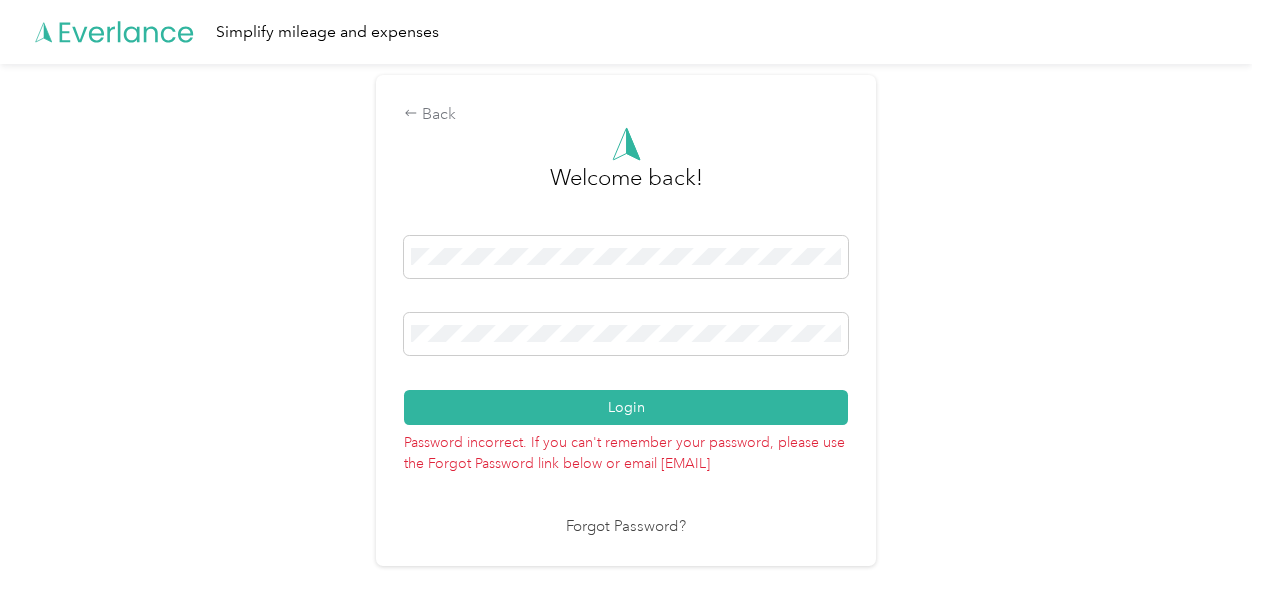 click on "Forgot Password?" at bounding box center [626, 527] 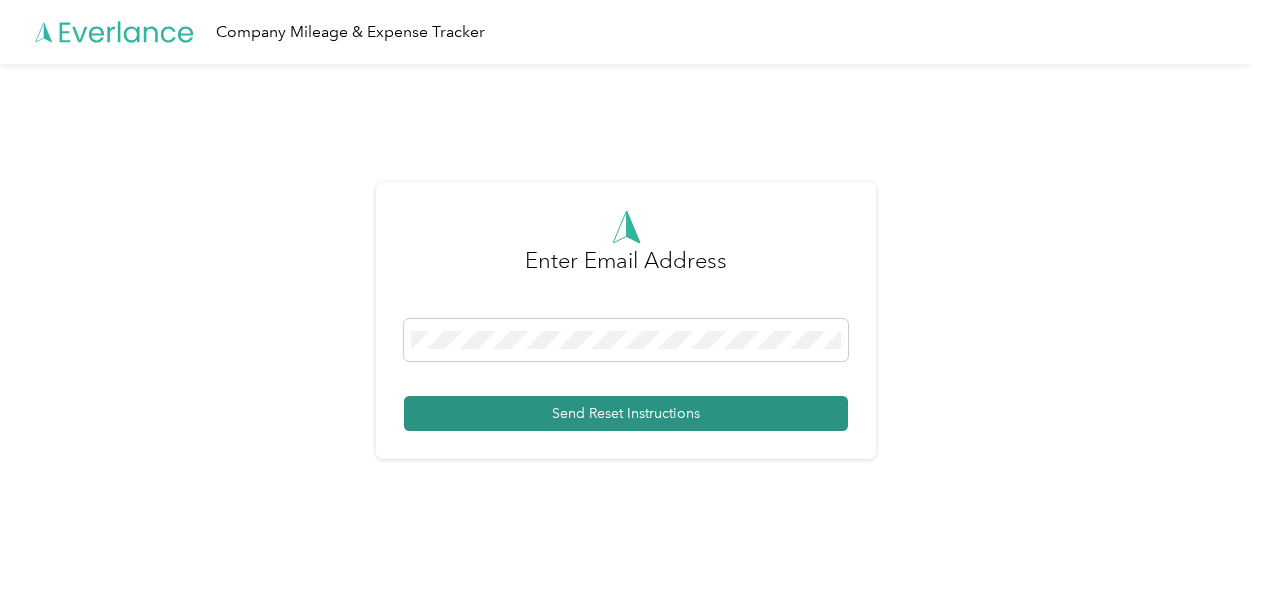 click on "Send Reset Instructions" at bounding box center [626, 413] 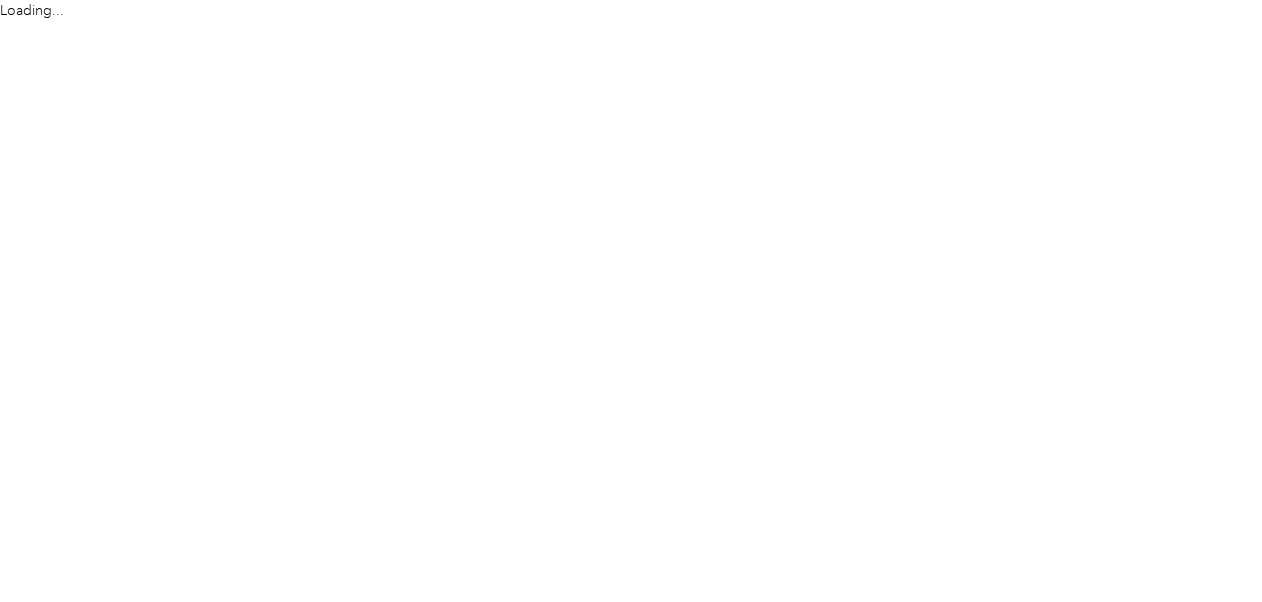 scroll, scrollTop: 0, scrollLeft: 0, axis: both 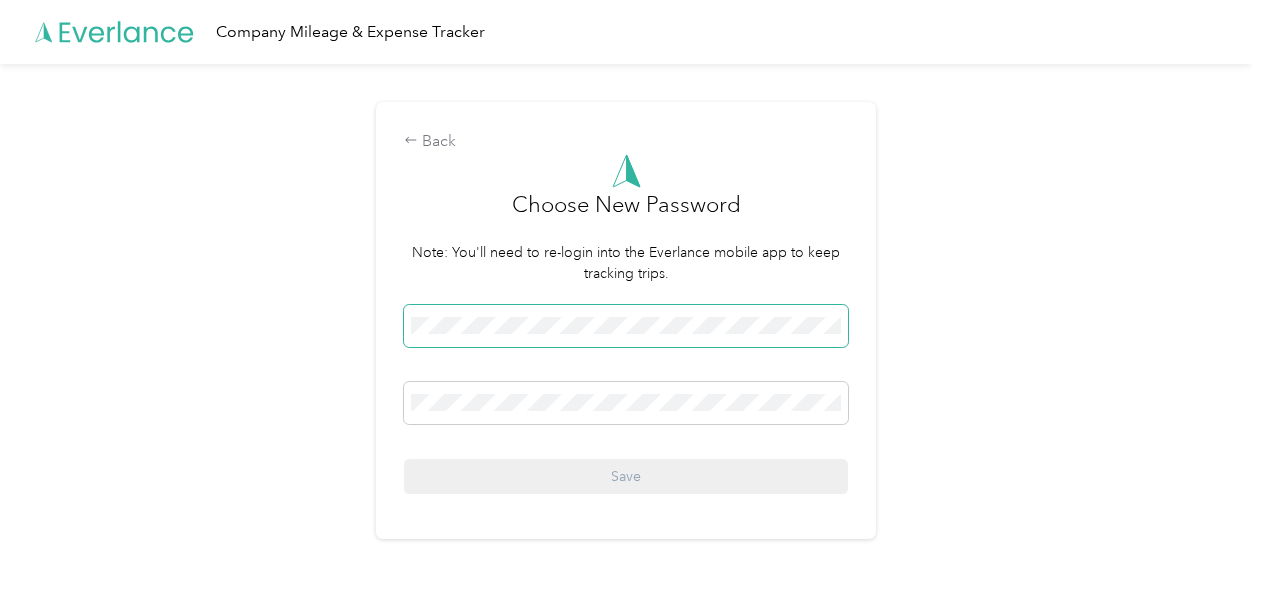 click at bounding box center [626, 326] 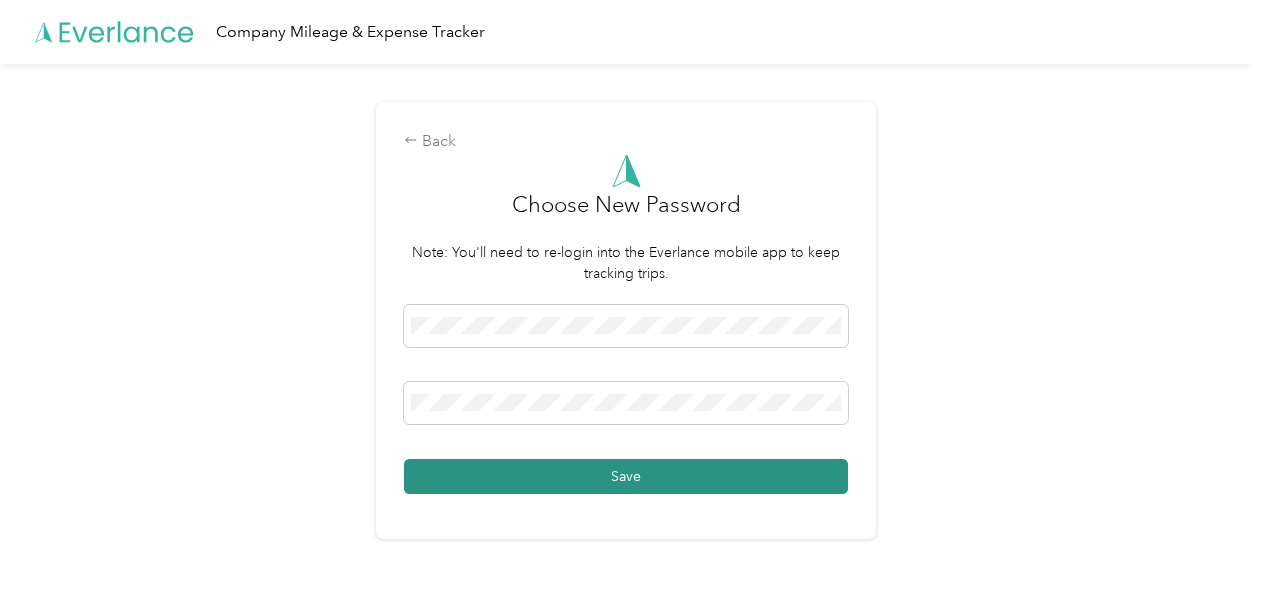 click on "Save" at bounding box center [626, 476] 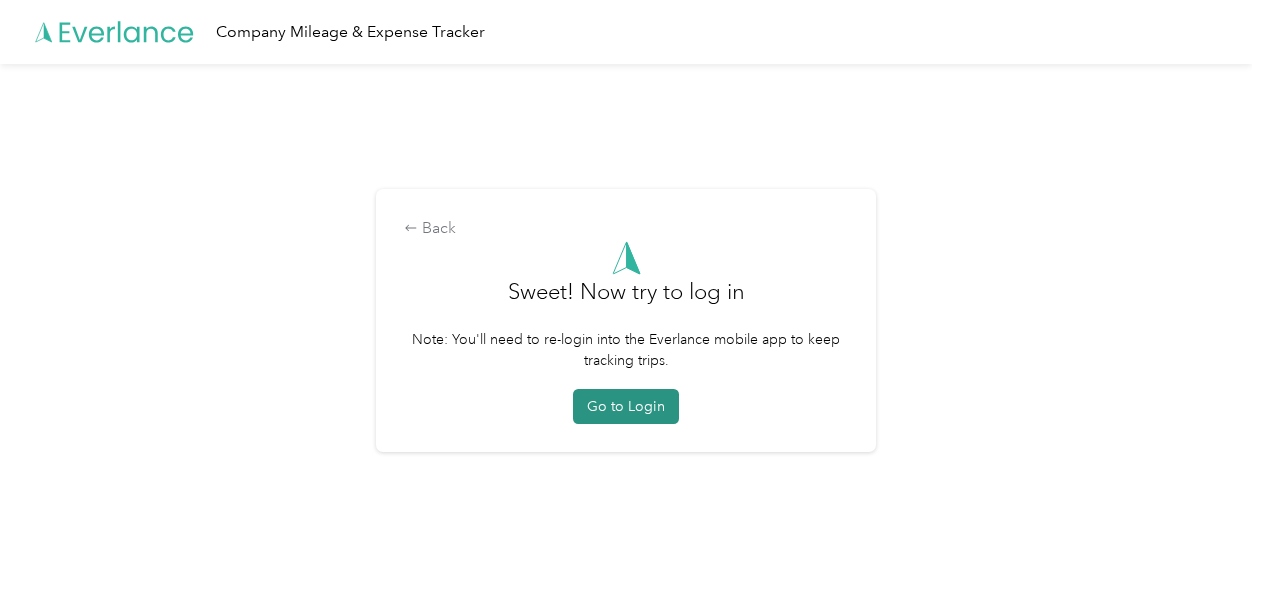 click on "Go to Login" at bounding box center (626, 406) 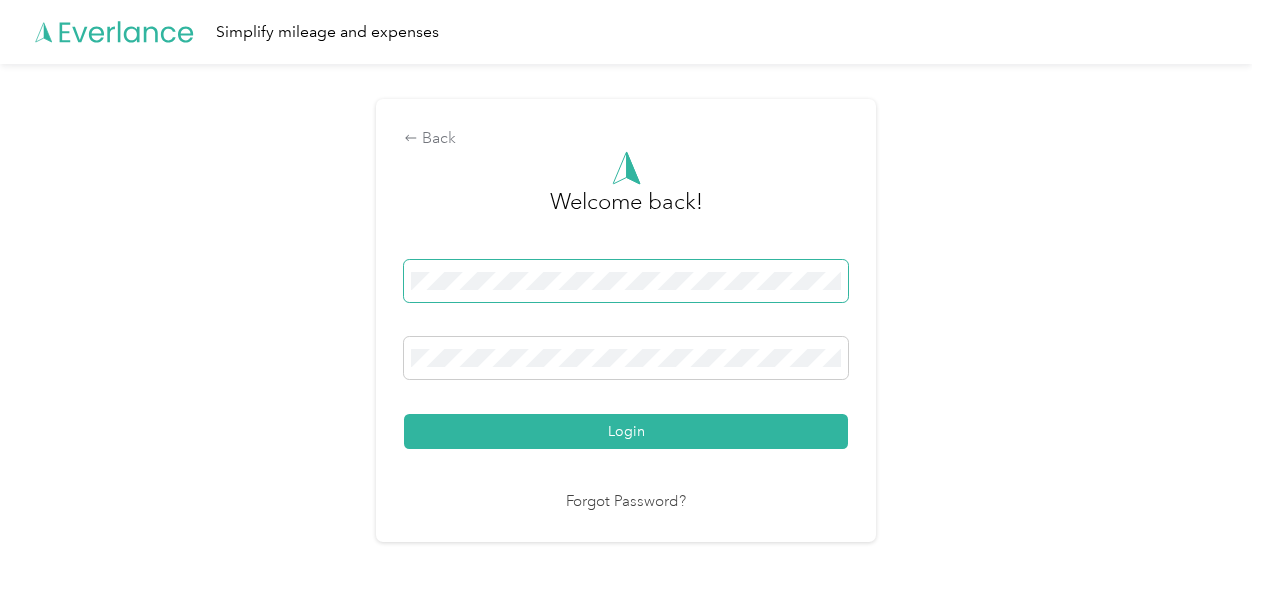click at bounding box center (626, 281) 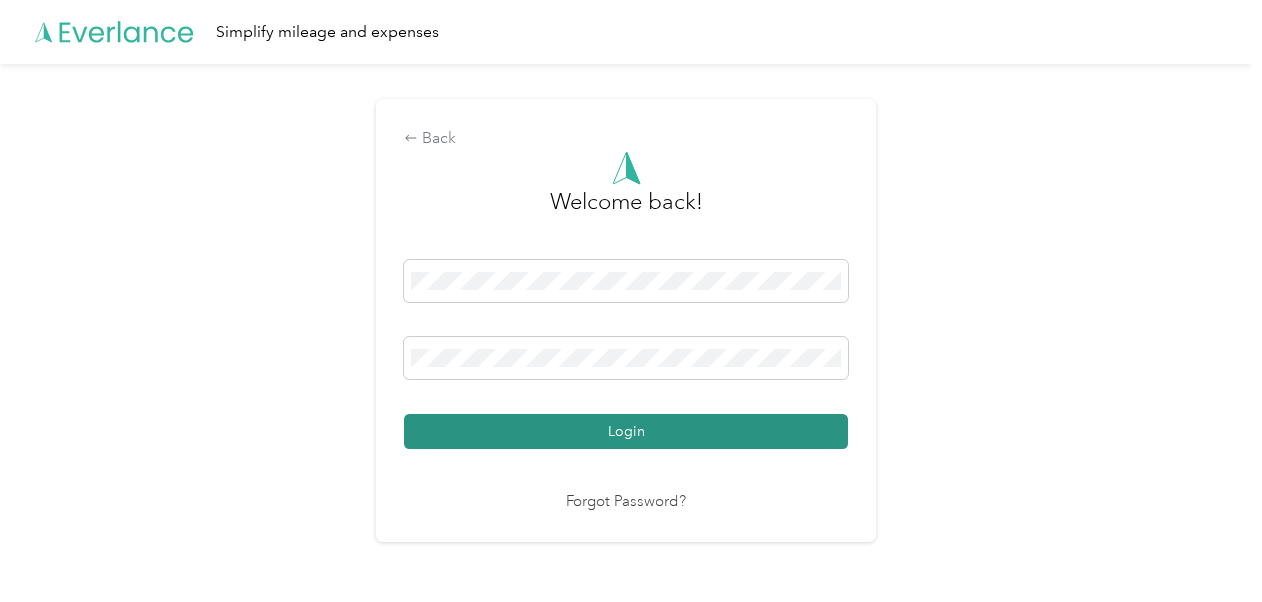 click on "Login" at bounding box center [626, 431] 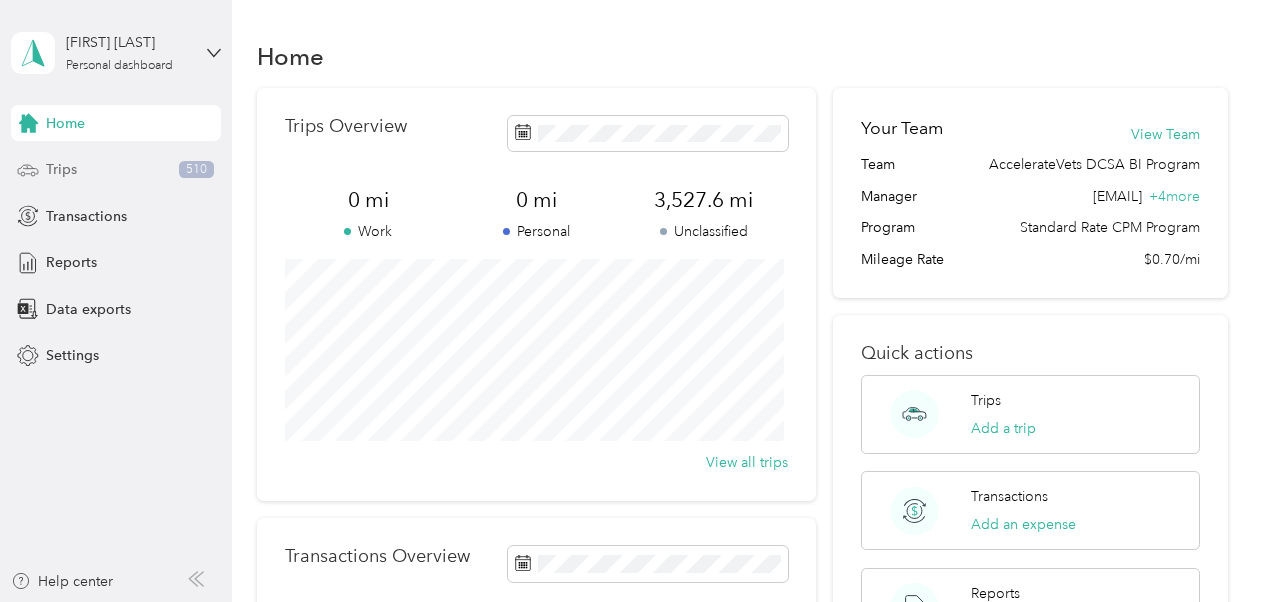 click on "Trips" at bounding box center (61, 169) 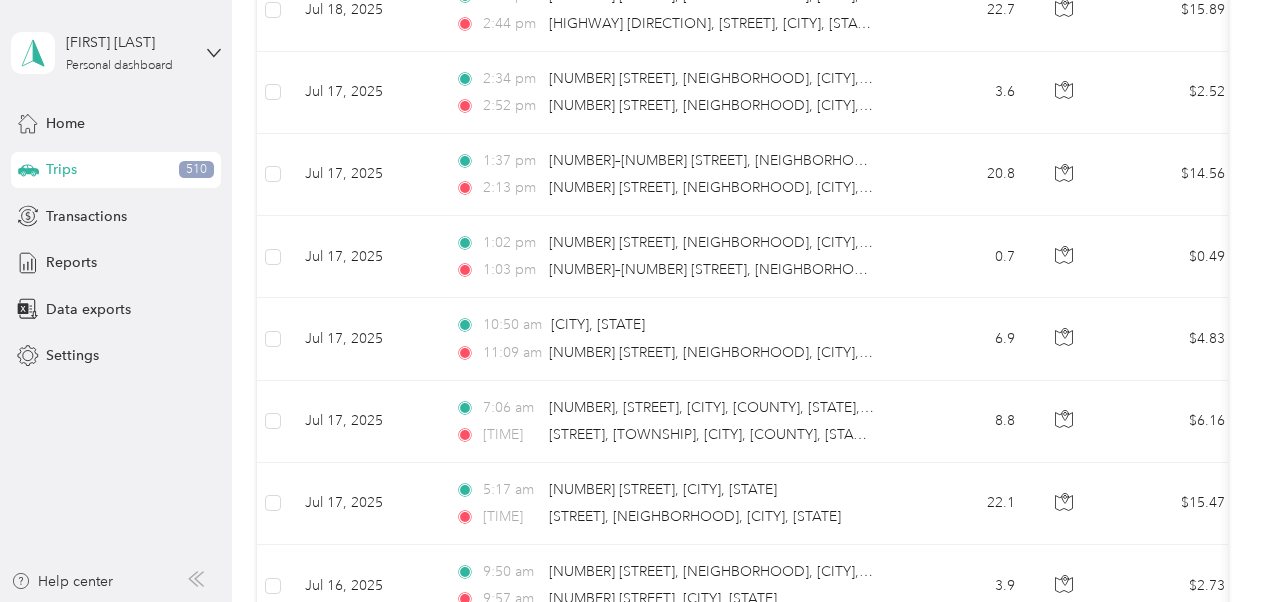 scroll, scrollTop: 892, scrollLeft: 0, axis: vertical 